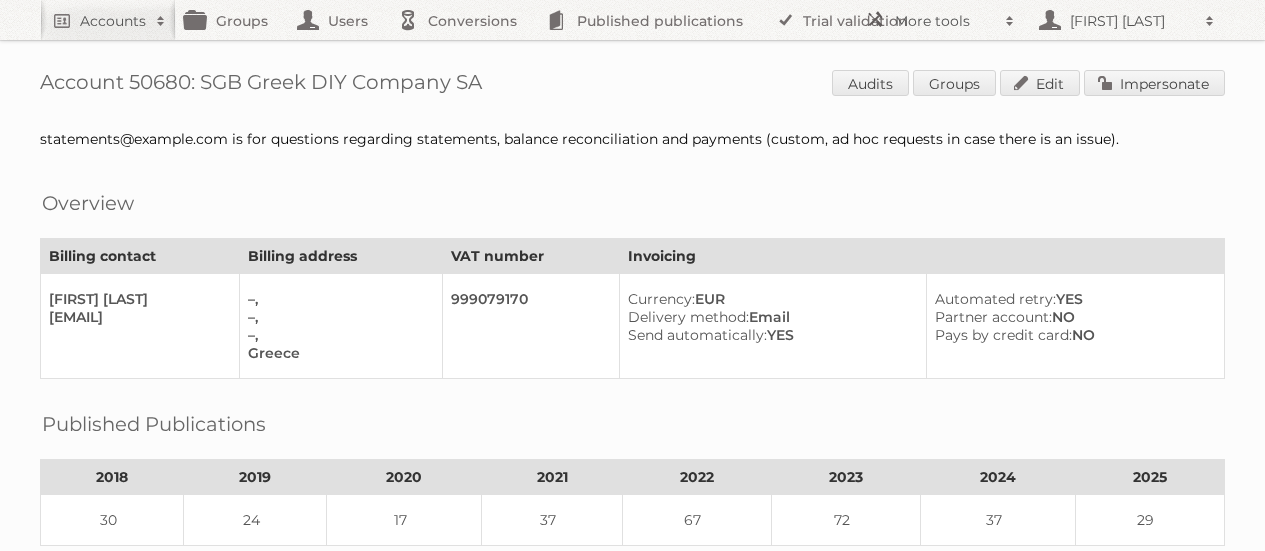 scroll, scrollTop: 0, scrollLeft: 0, axis: both 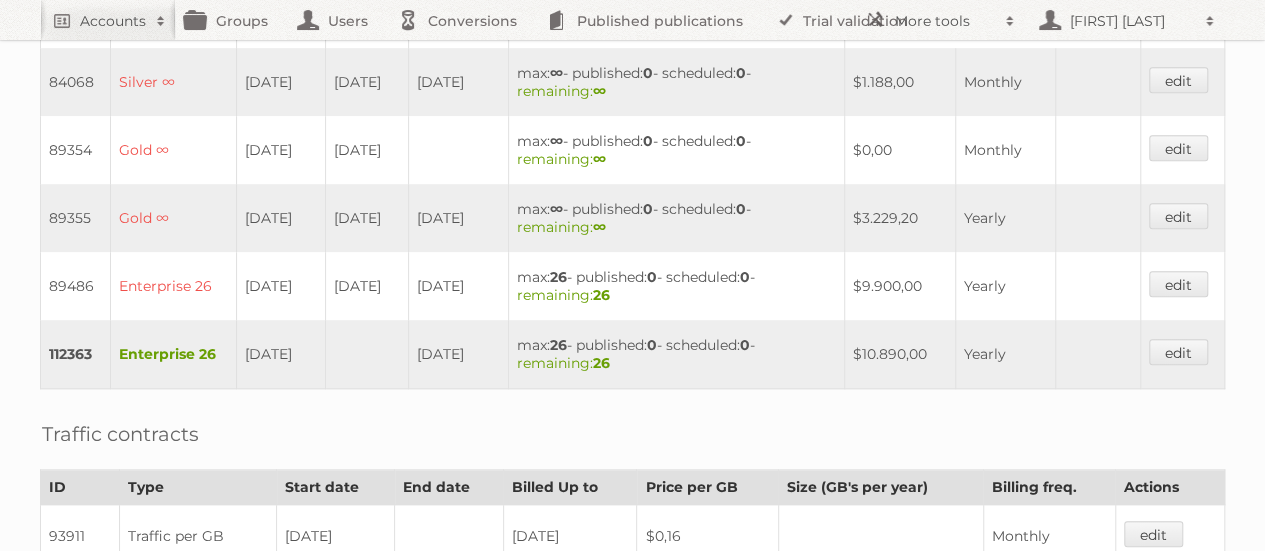 click on "112363" at bounding box center [76, 354] 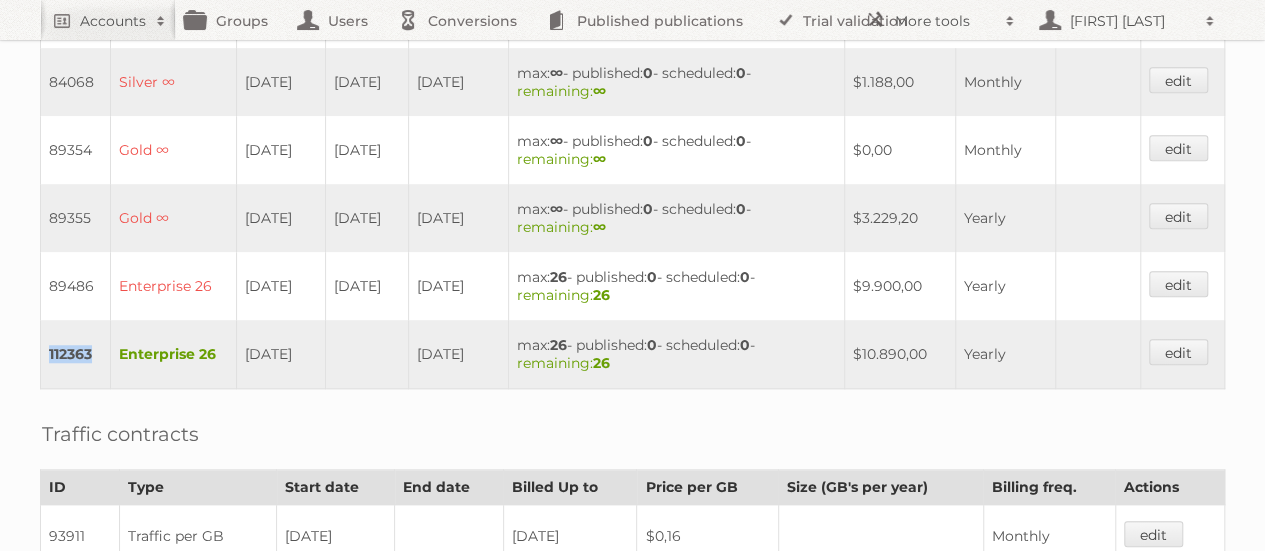 click on "112363" at bounding box center (76, 354) 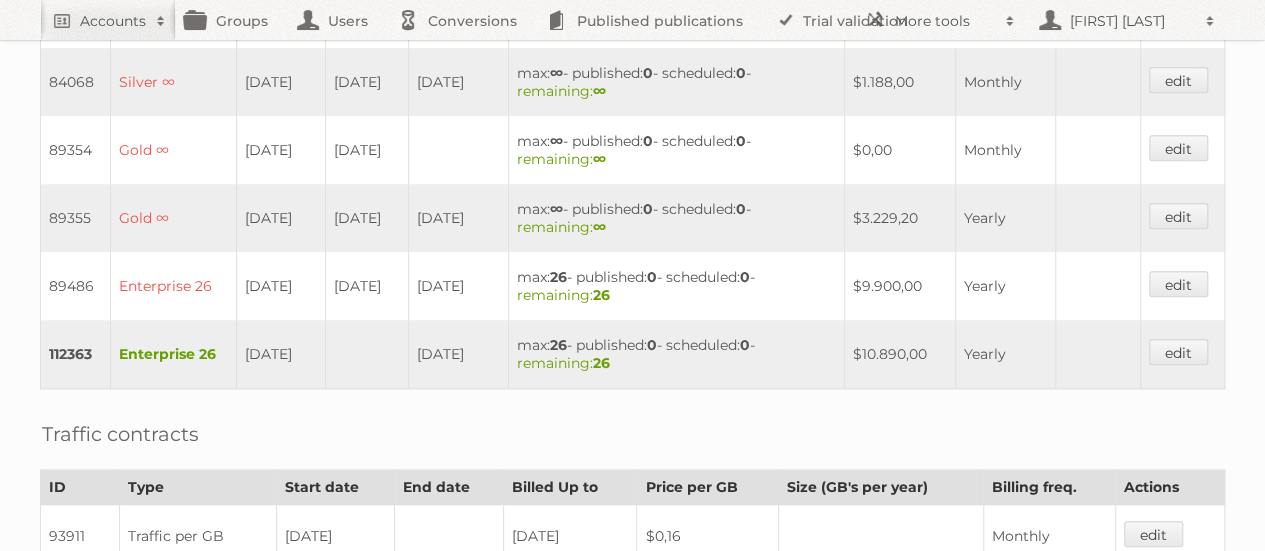 click on "89486" at bounding box center [76, 286] 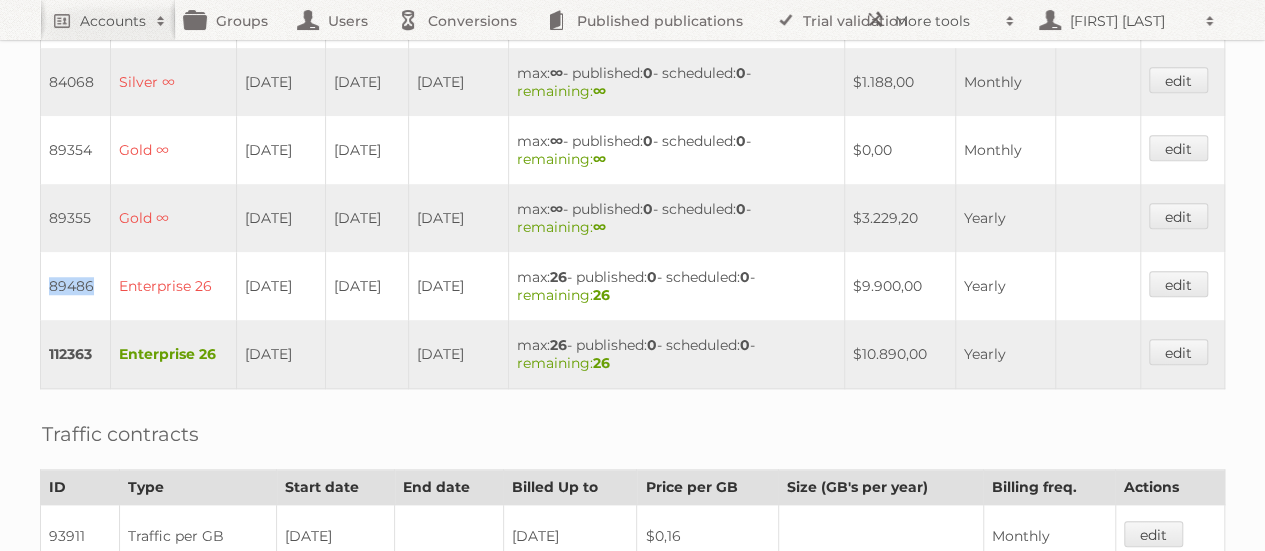 click on "89486" at bounding box center (76, 286) 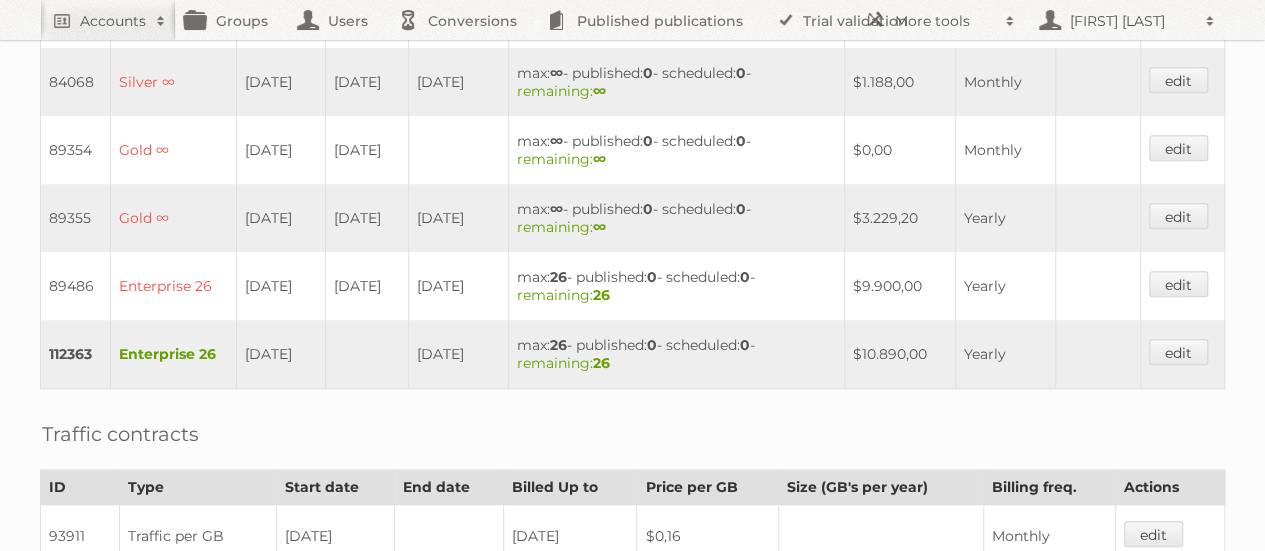 click on "112363" at bounding box center (76, 354) 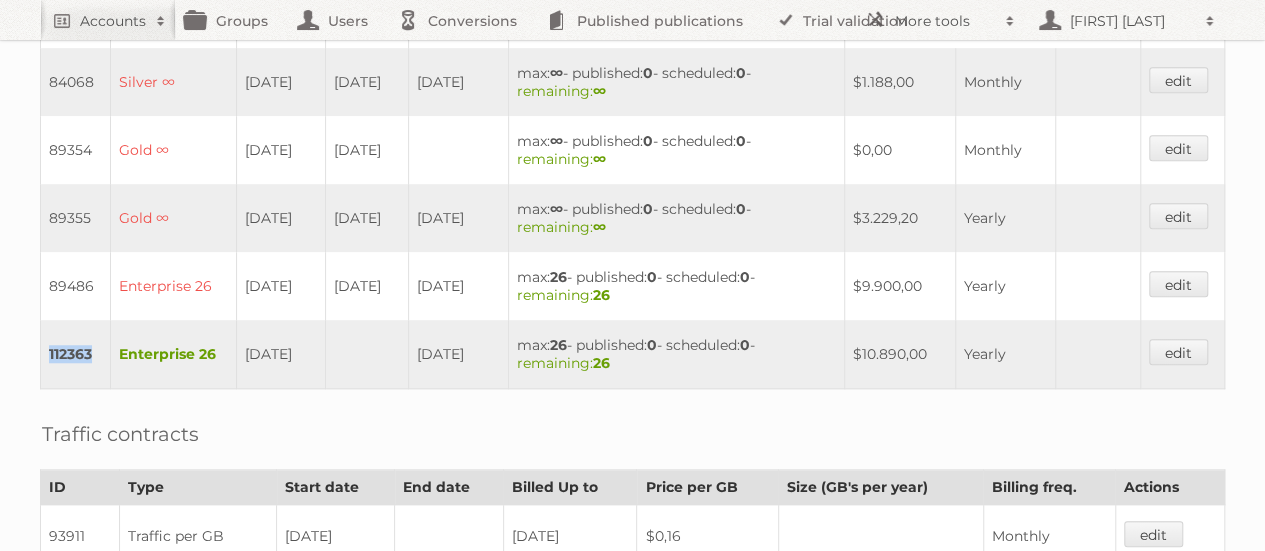 click on "112363" at bounding box center [76, 354] 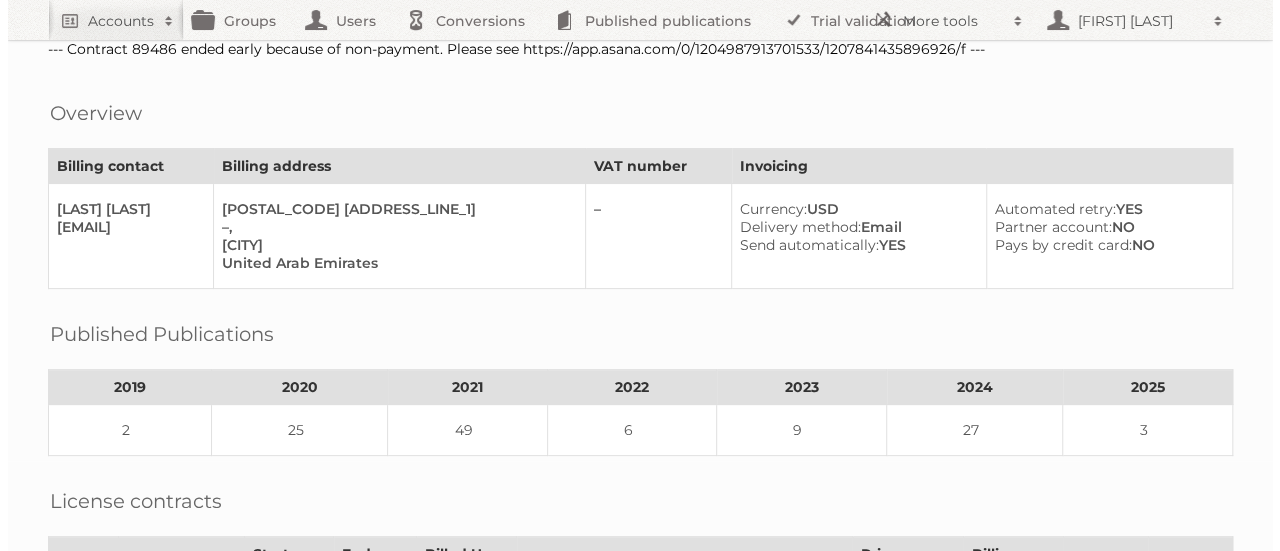 scroll, scrollTop: 0, scrollLeft: 0, axis: both 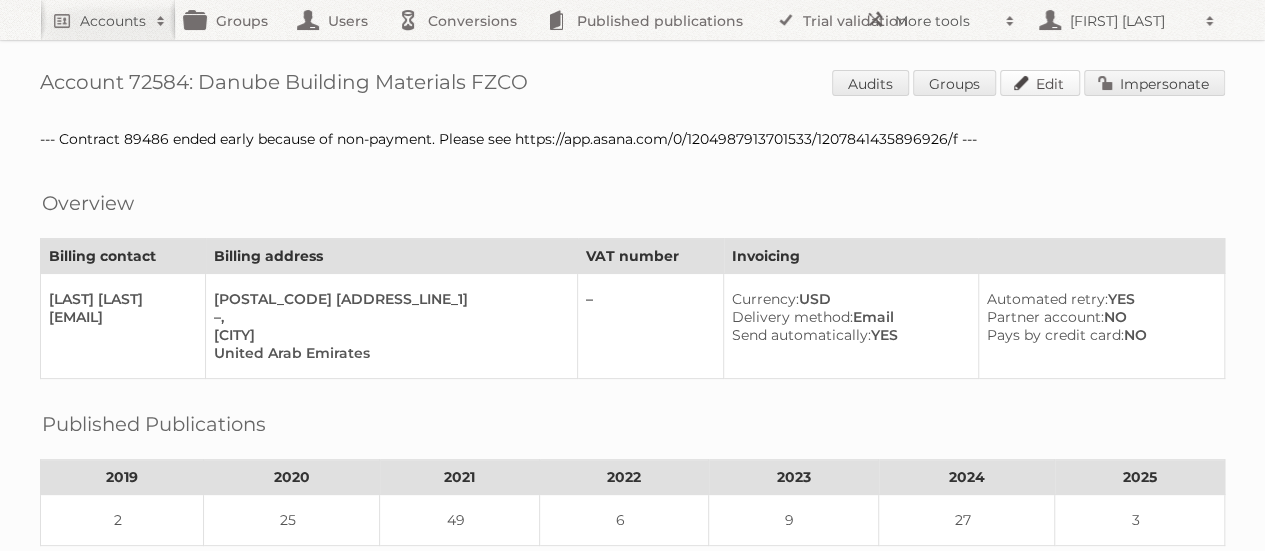 click on "Edit" at bounding box center [1040, 83] 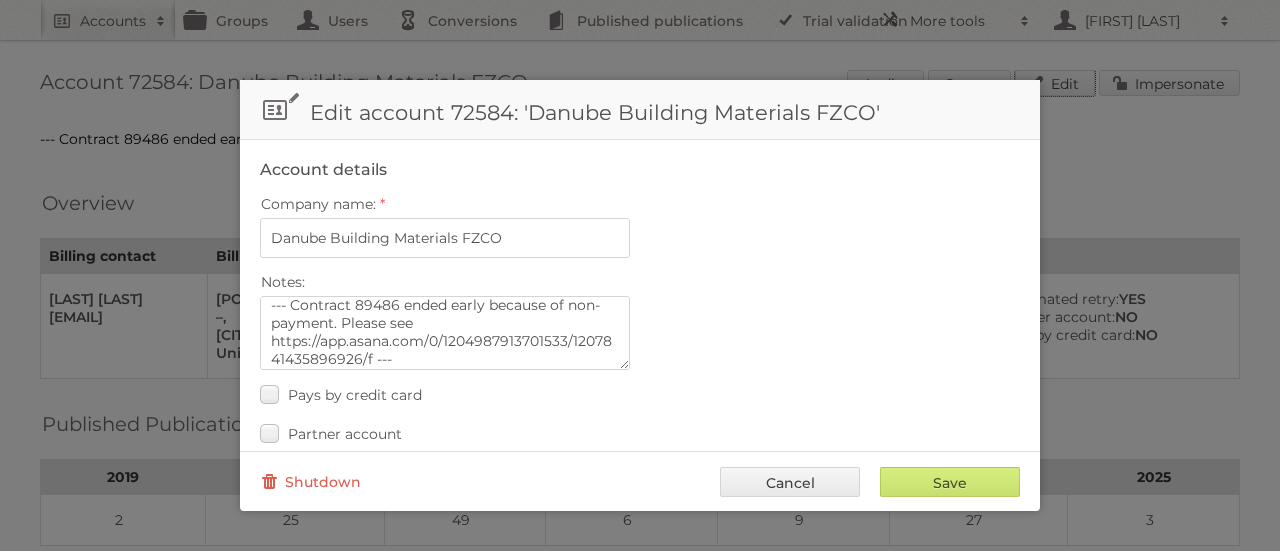 scroll, scrollTop: 14, scrollLeft: 0, axis: vertical 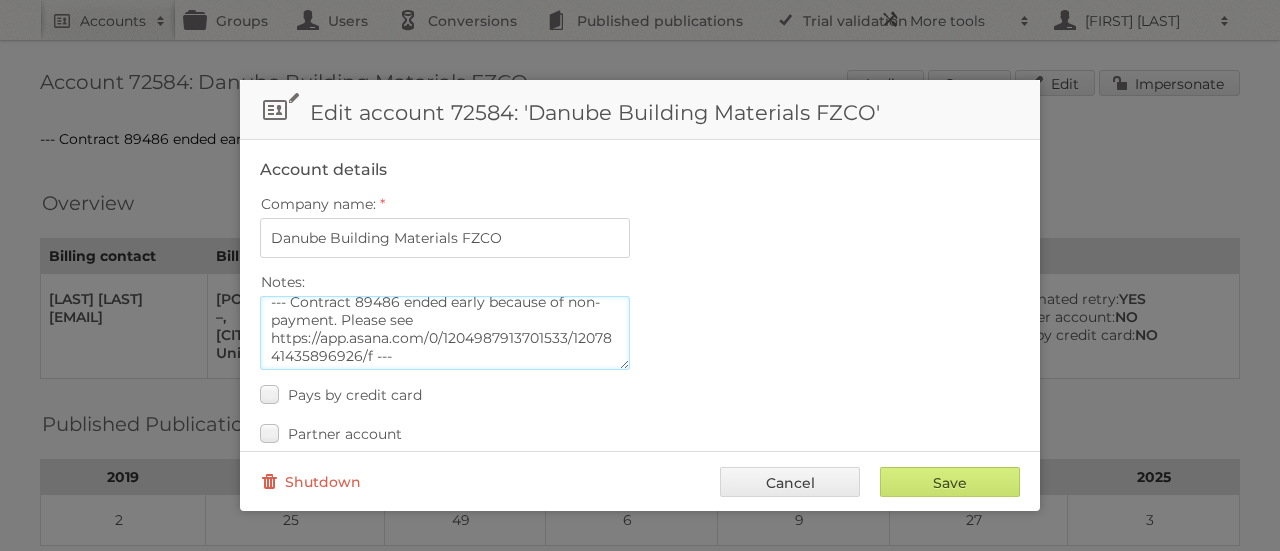 drag, startPoint x: 269, startPoint y: 331, endPoint x: 377, endPoint y: 344, distance: 108.779594 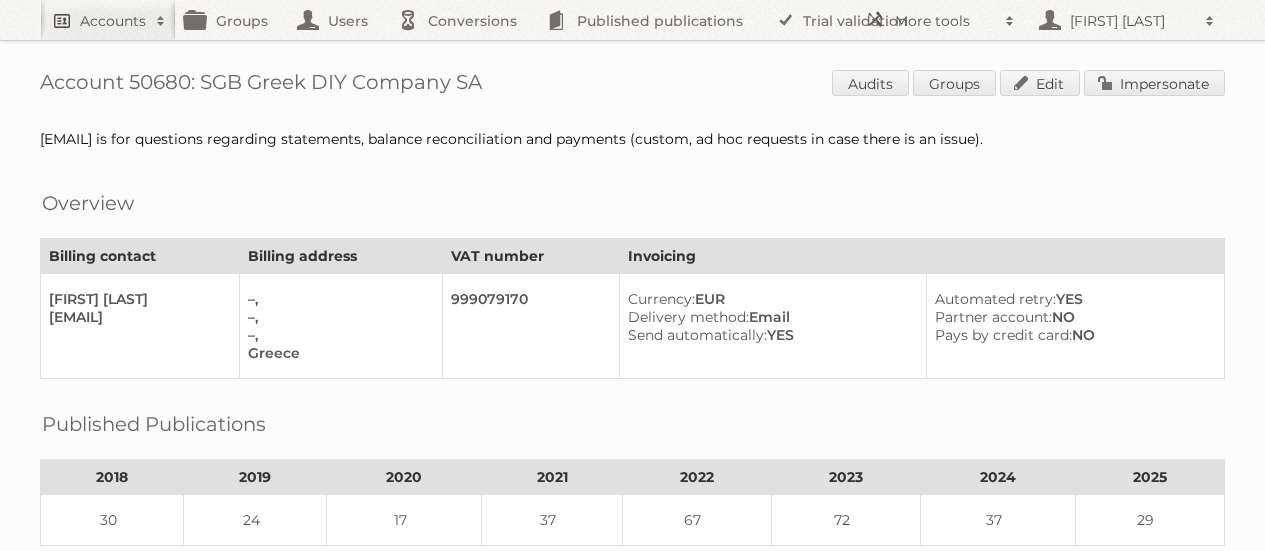 scroll, scrollTop: 0, scrollLeft: 0, axis: both 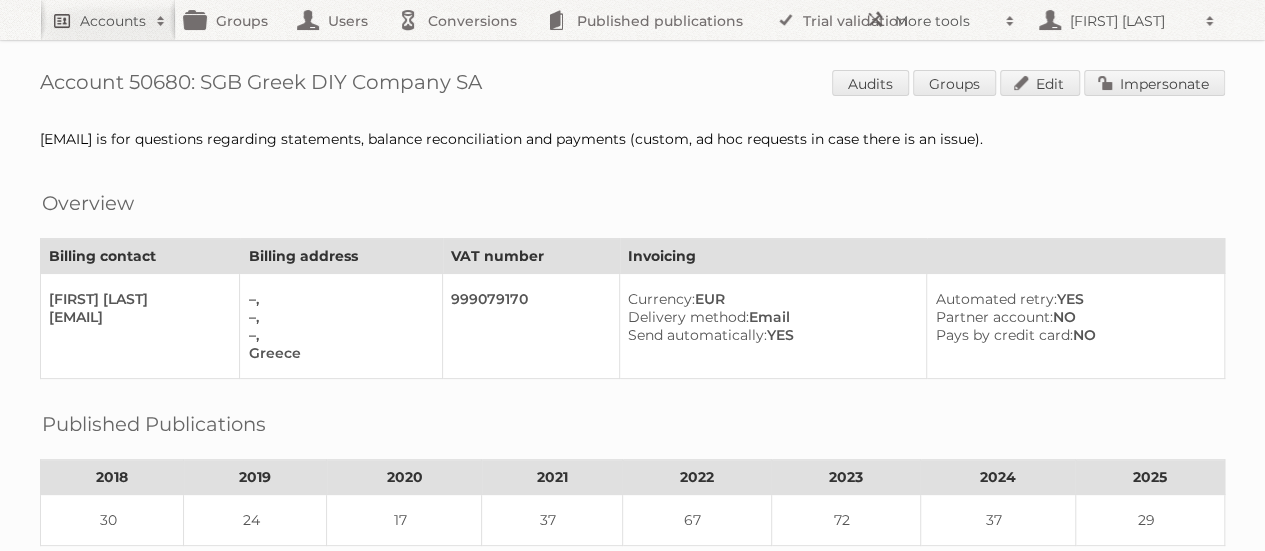 click on "Accounts" at bounding box center (113, 21) 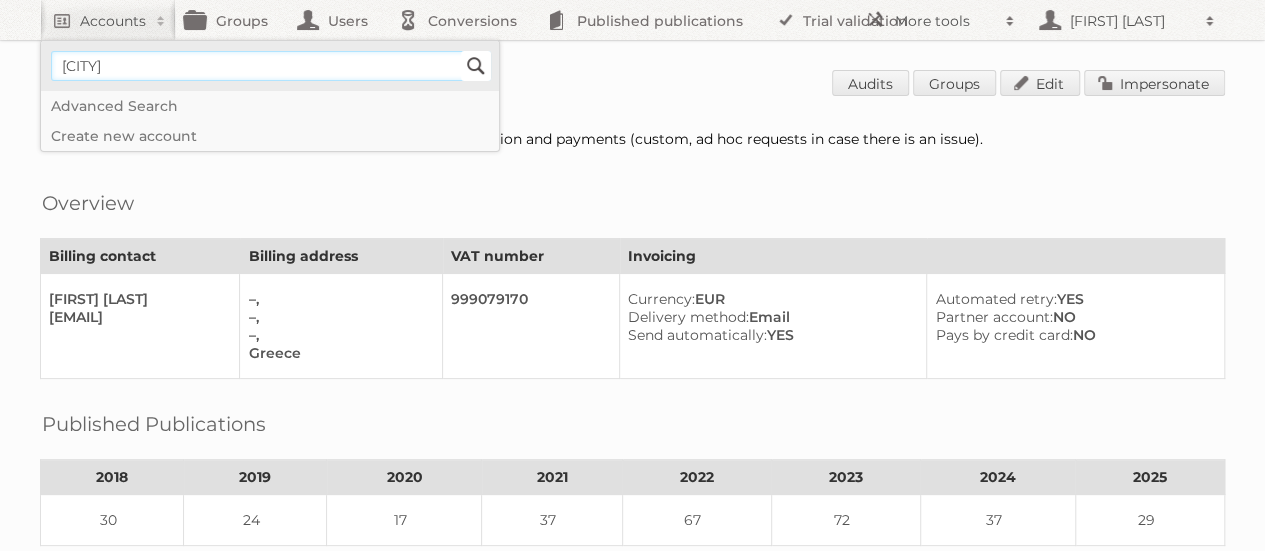 type on "danube" 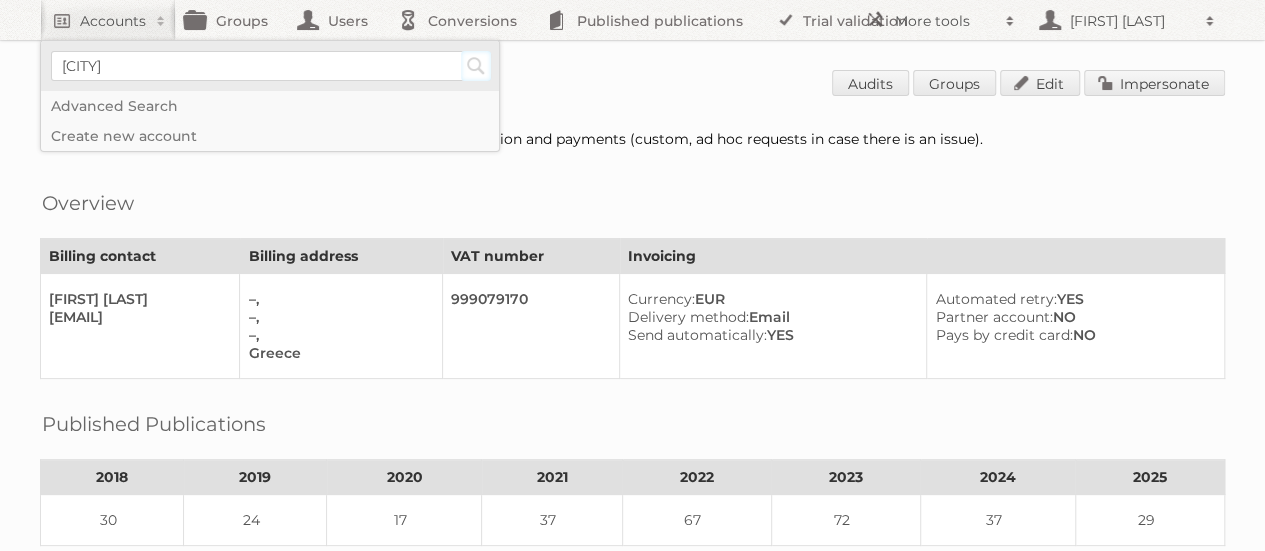 click on "Search" at bounding box center (476, 66) 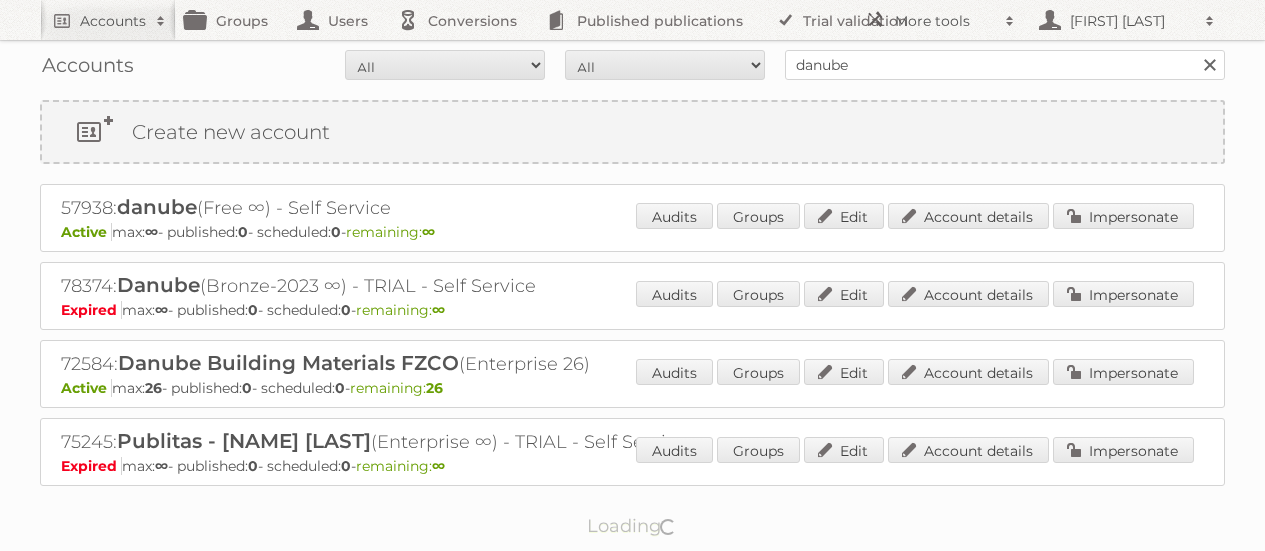 scroll, scrollTop: 0, scrollLeft: 0, axis: both 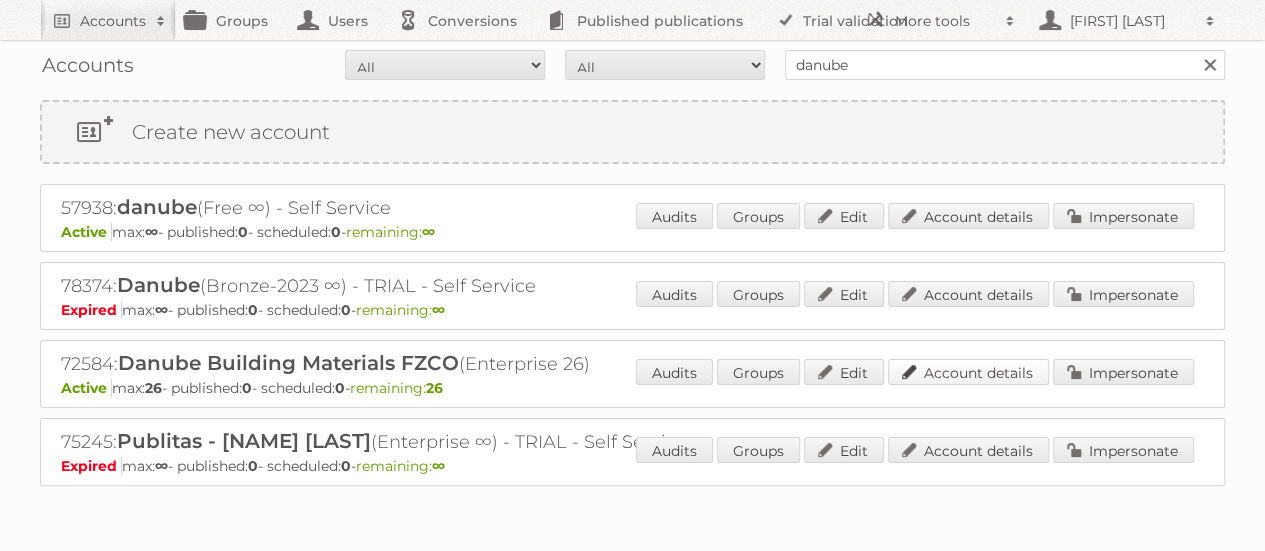 click on "Account details" at bounding box center [968, 372] 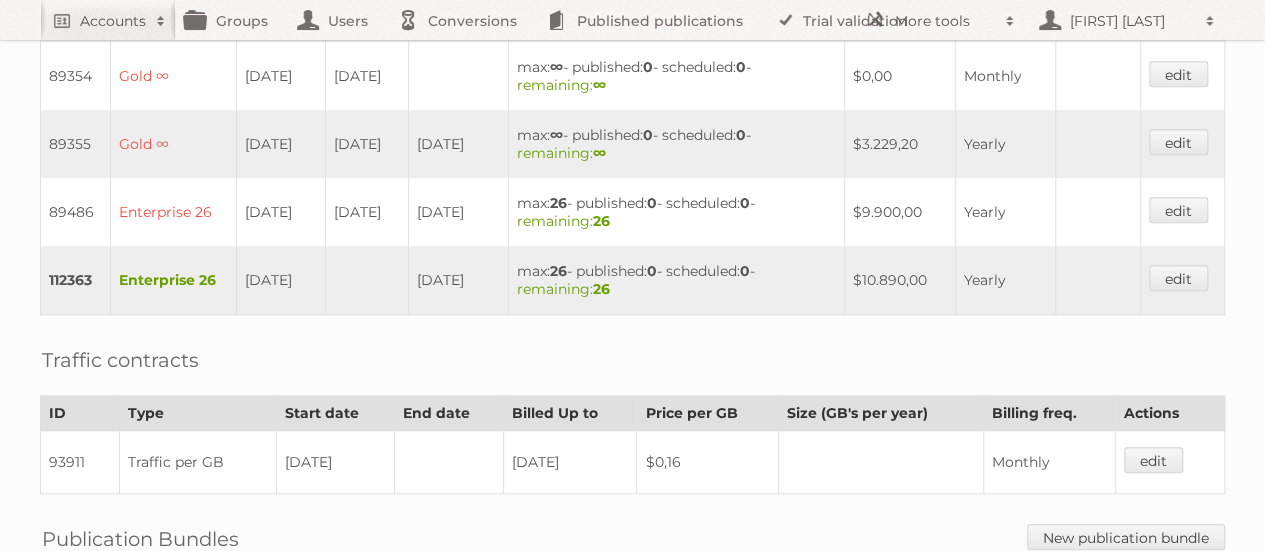 scroll, scrollTop: 800, scrollLeft: 0, axis: vertical 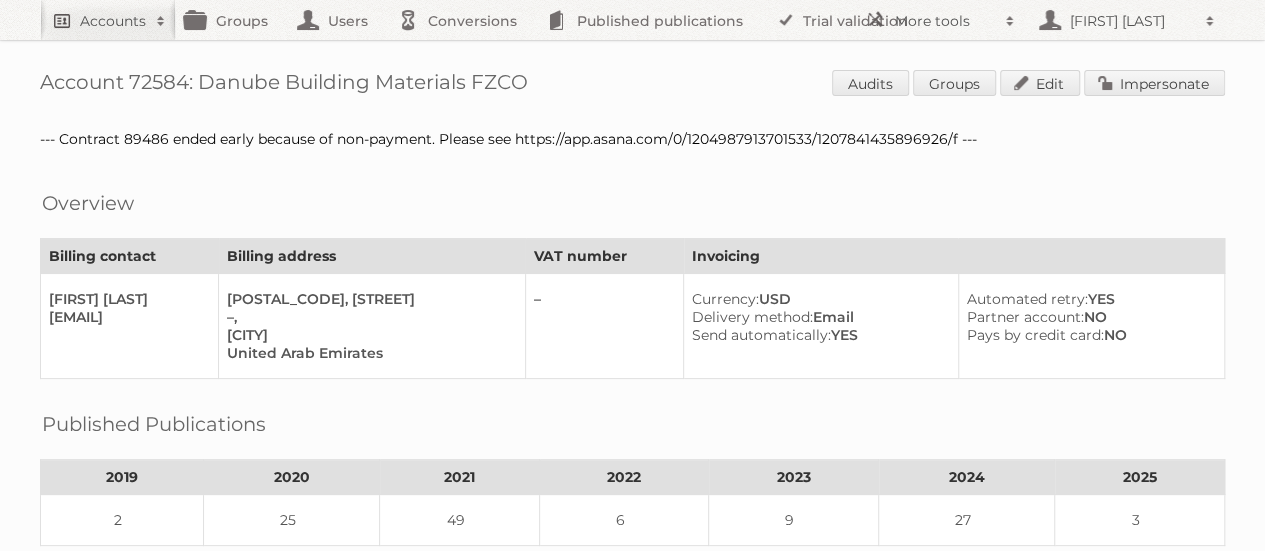 click on "Accounts" at bounding box center [113, 21] 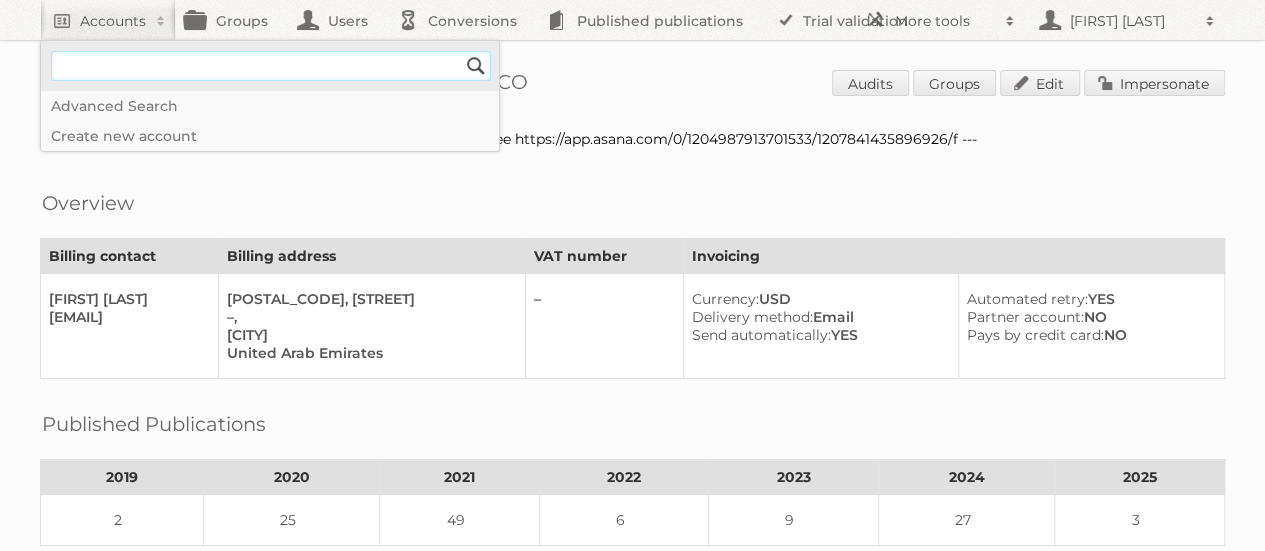 click at bounding box center [271, 66] 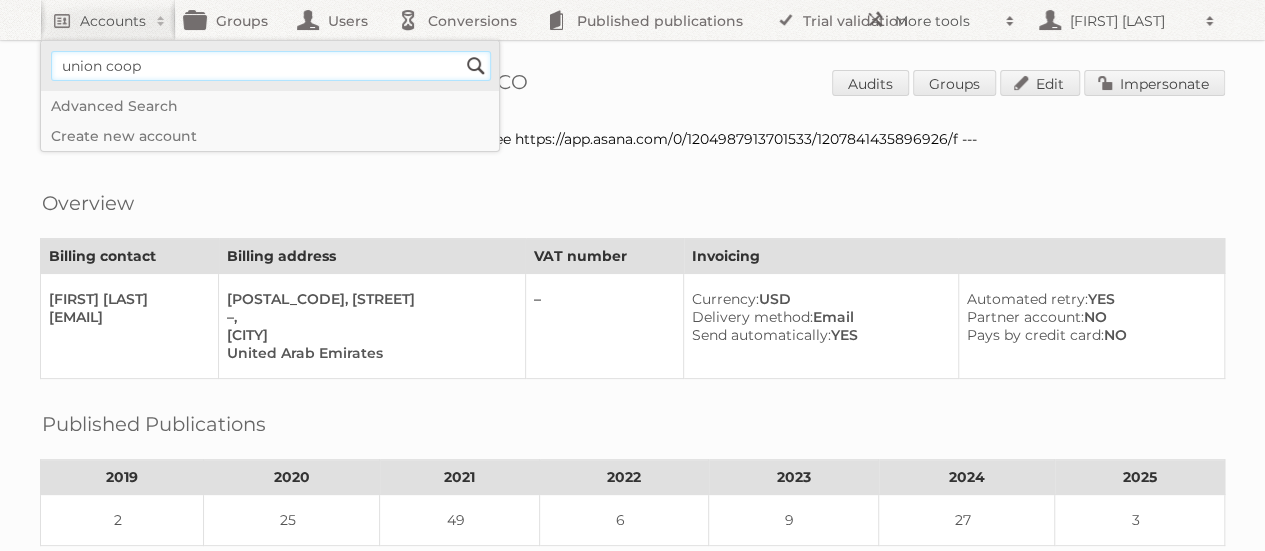 type on "union coop" 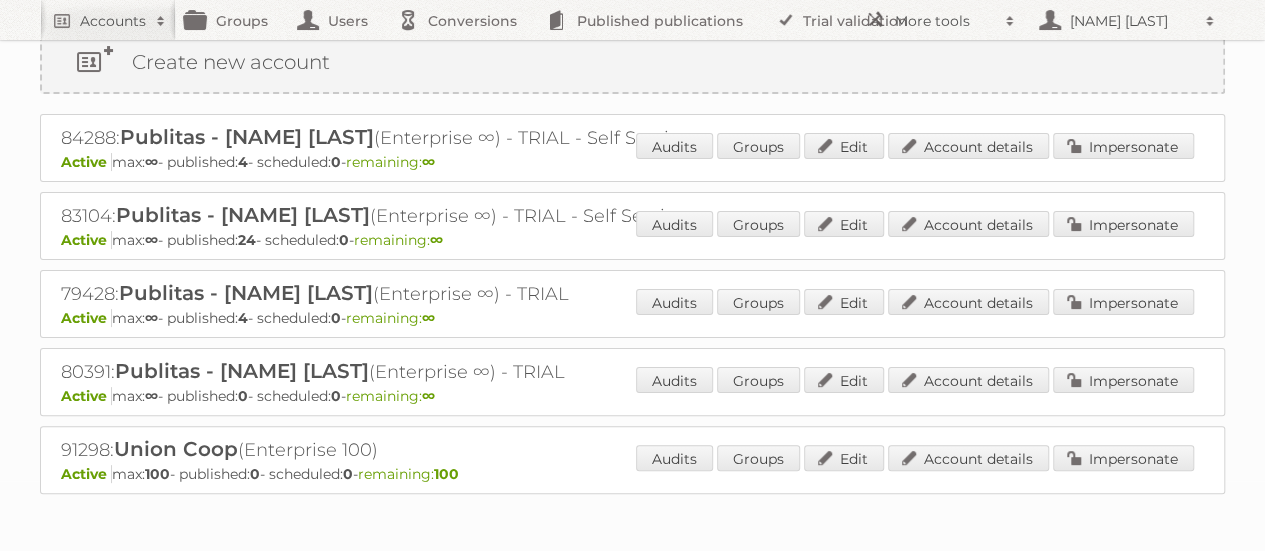scroll, scrollTop: 100, scrollLeft: 0, axis: vertical 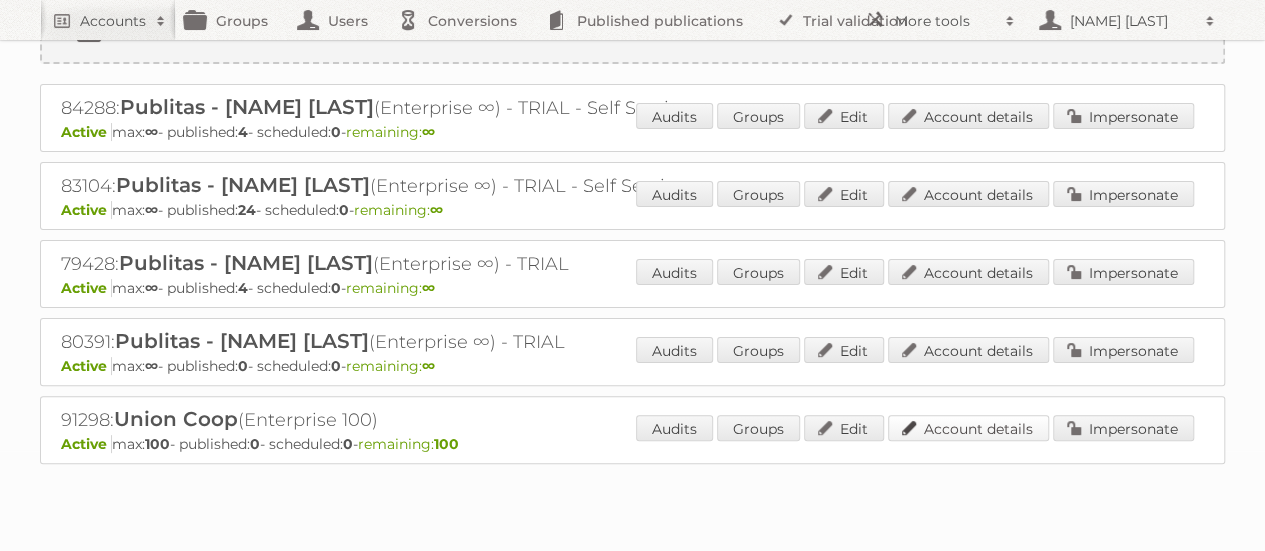 click on "Account details" at bounding box center [968, 428] 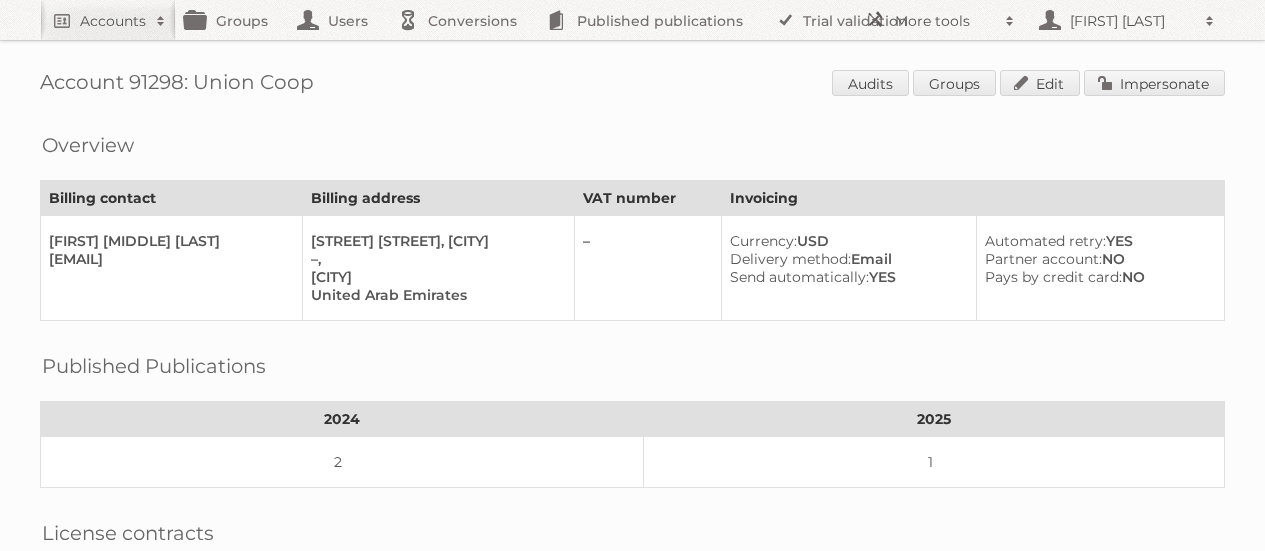 scroll, scrollTop: 0, scrollLeft: 0, axis: both 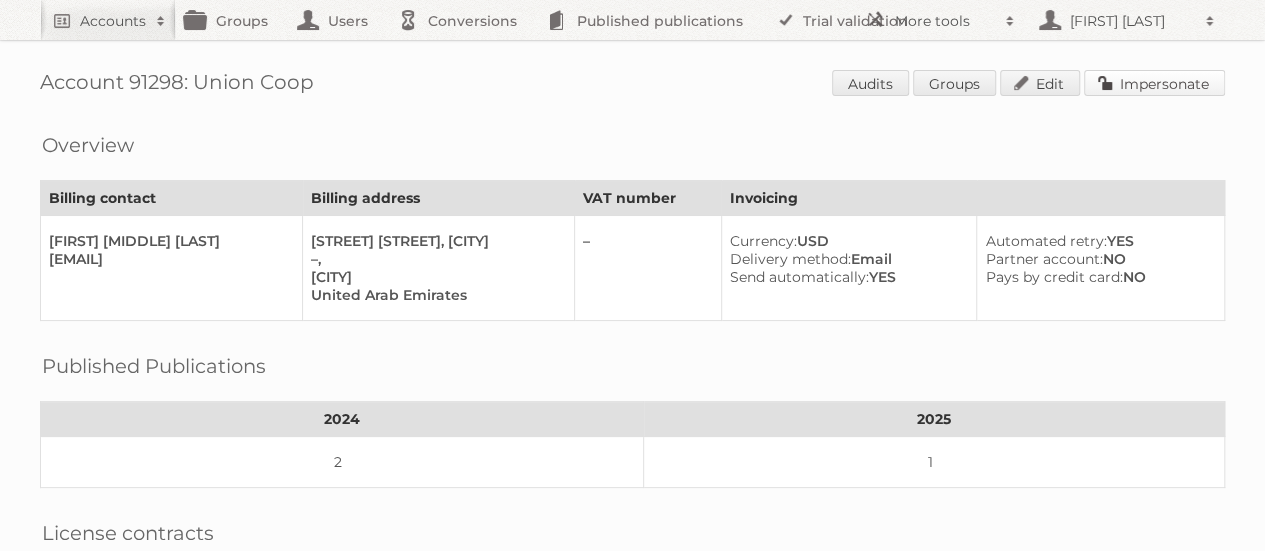 click on "Impersonate" at bounding box center [1154, 83] 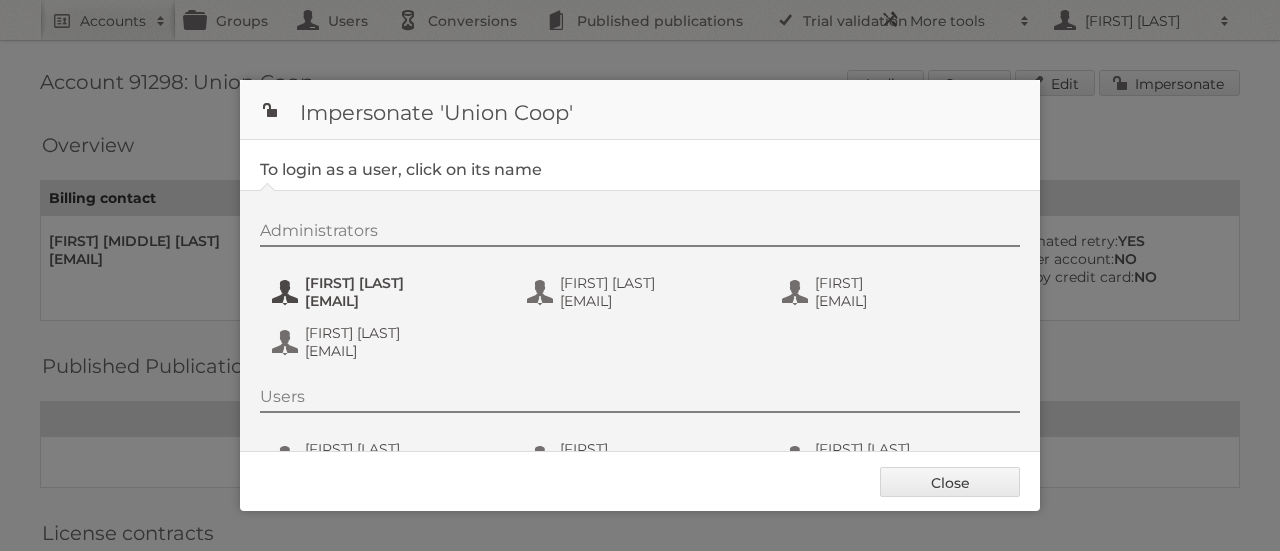 click on "[EMAIL]" at bounding box center (402, 301) 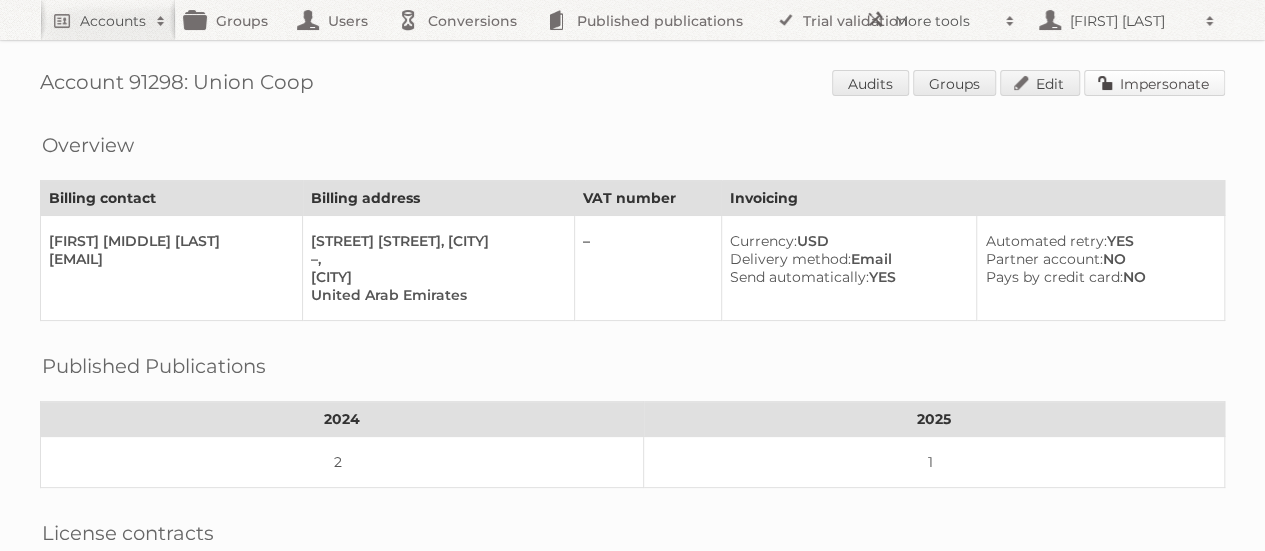click on "Impersonate" at bounding box center [1154, 83] 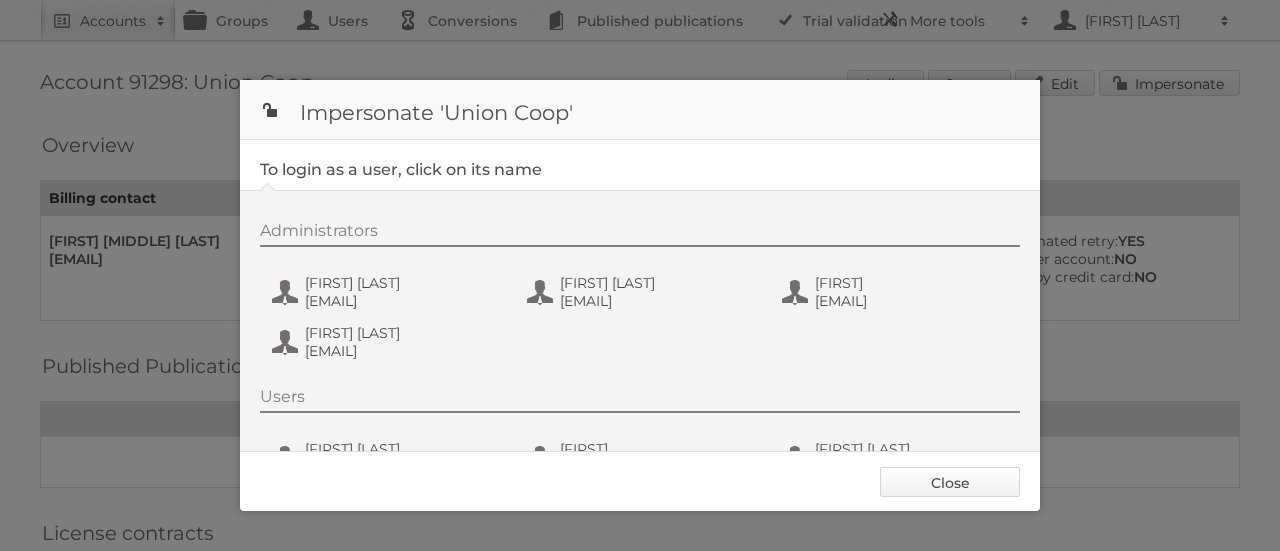 click on "Close" at bounding box center (950, 482) 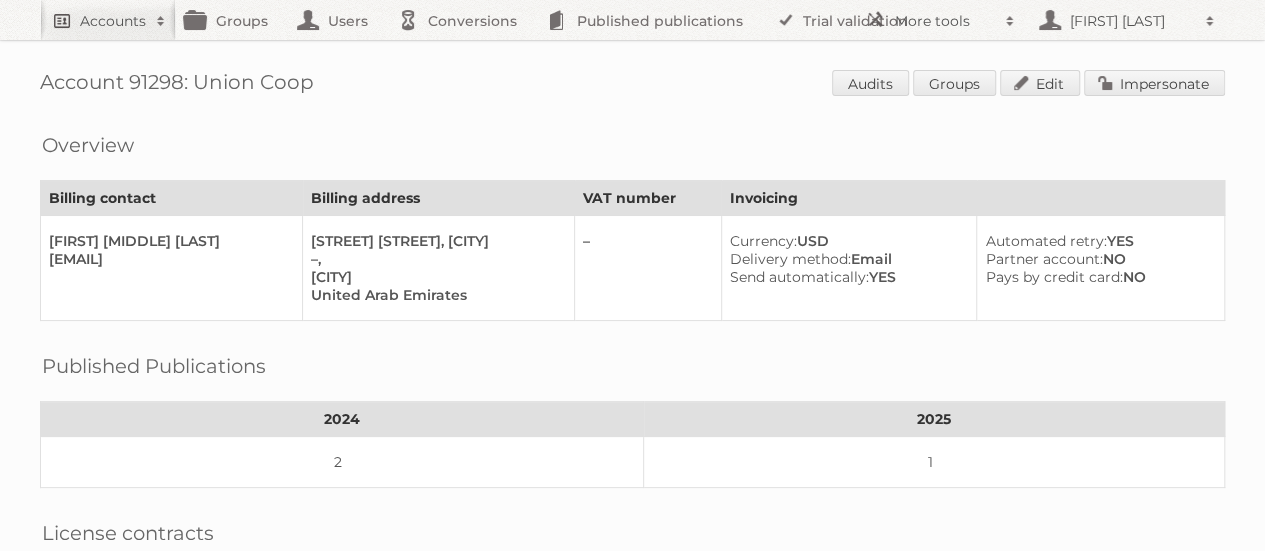click on "Accounts" at bounding box center (113, 21) 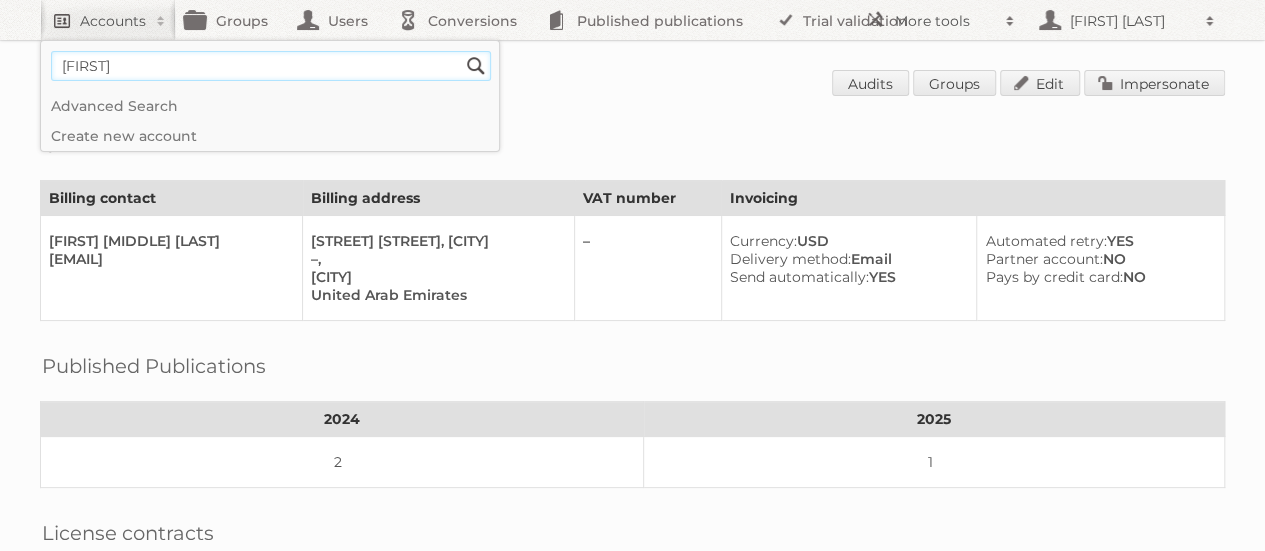 type on "[EMAIL]" 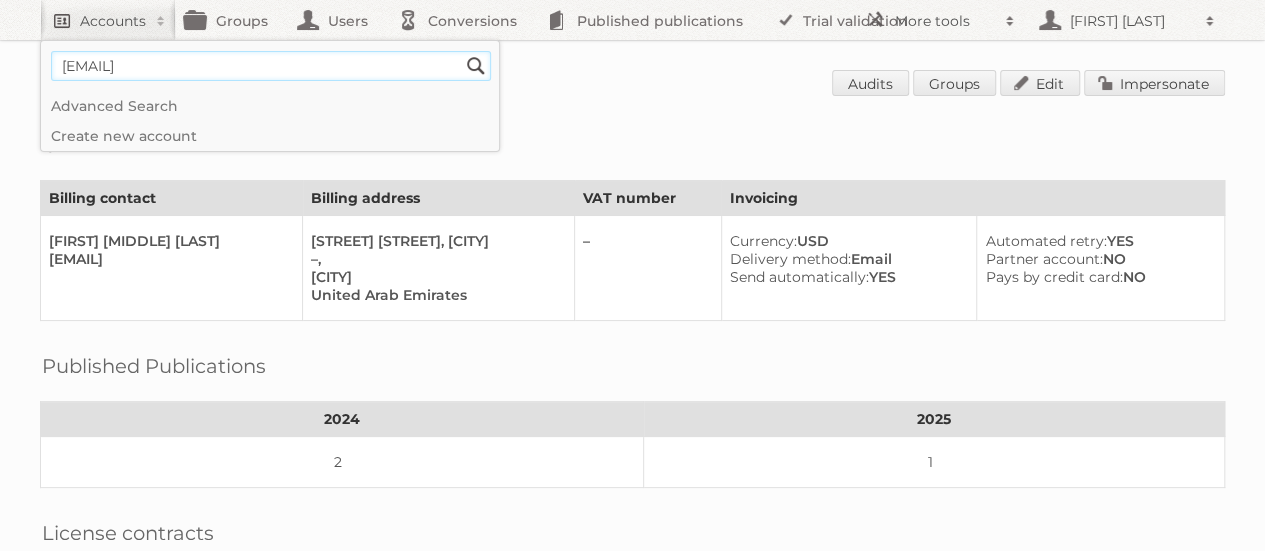 click on "Search" at bounding box center [476, 66] 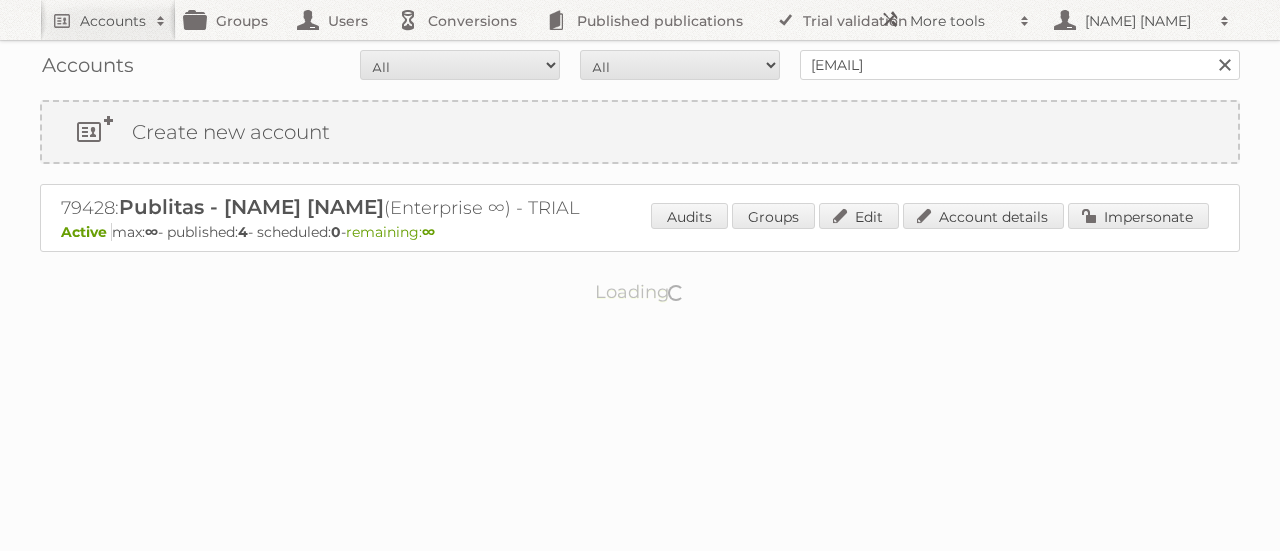 scroll, scrollTop: 0, scrollLeft: 0, axis: both 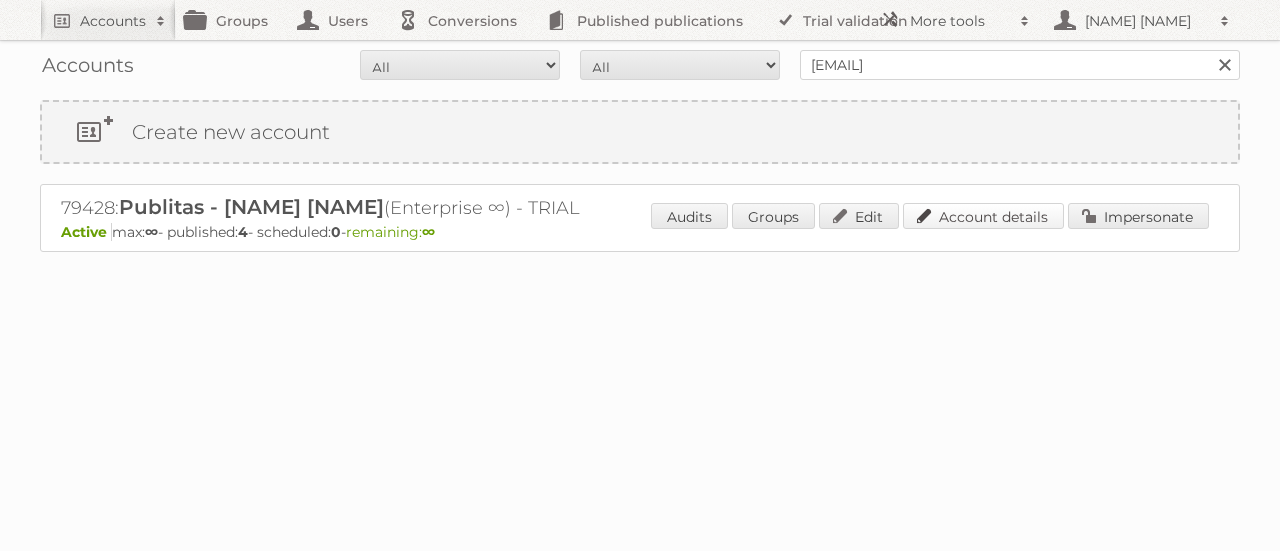 click on "Account details" at bounding box center [983, 216] 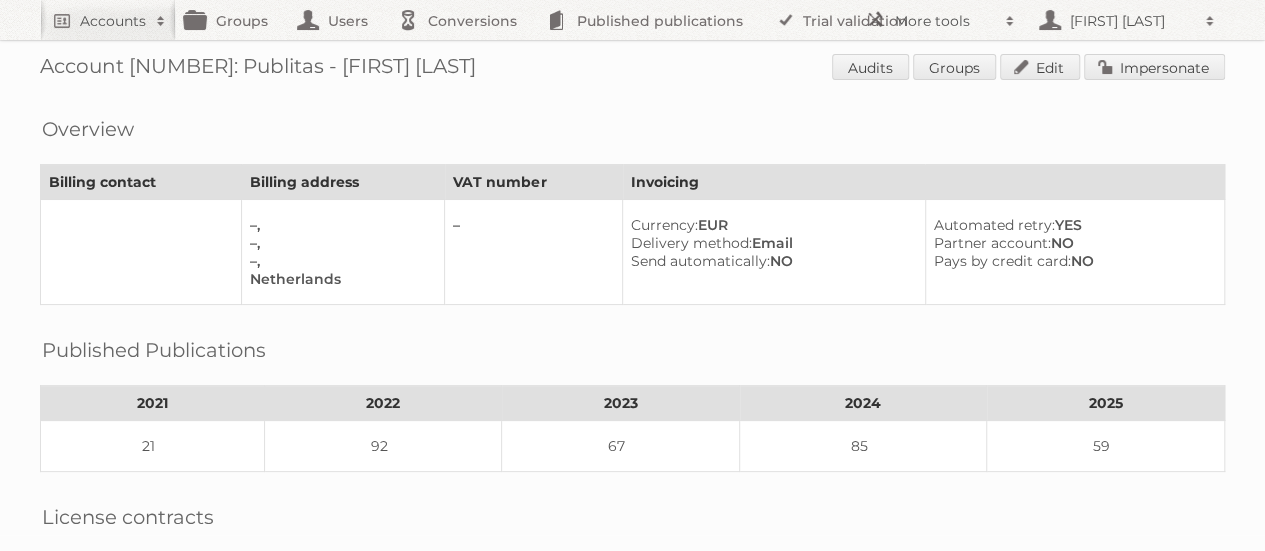 scroll, scrollTop: 0, scrollLeft: 0, axis: both 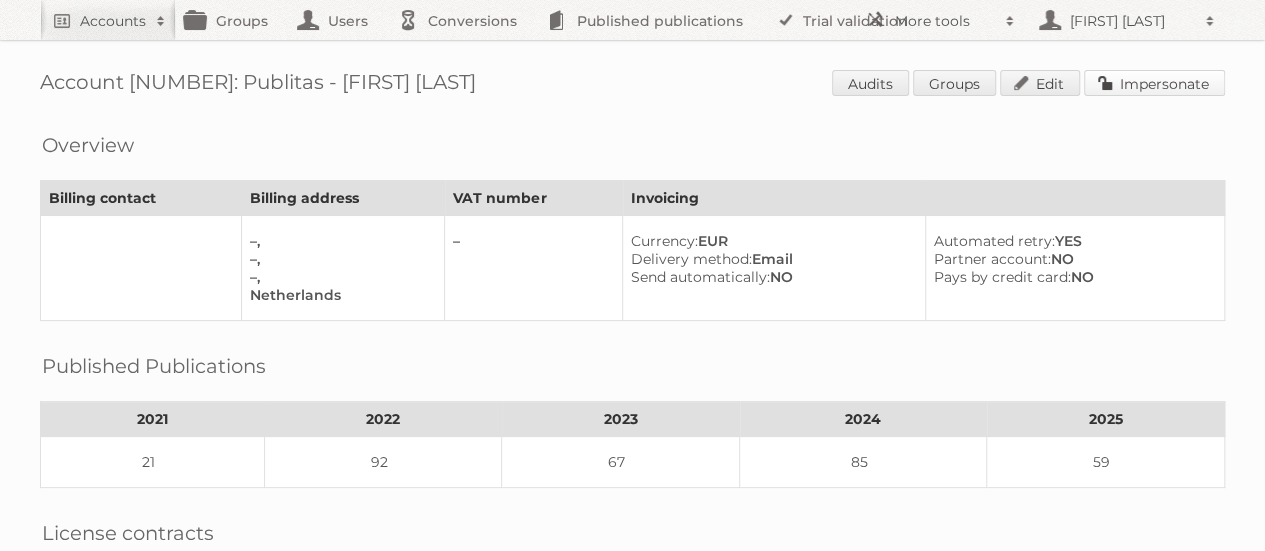 click on "Impersonate" at bounding box center (1154, 83) 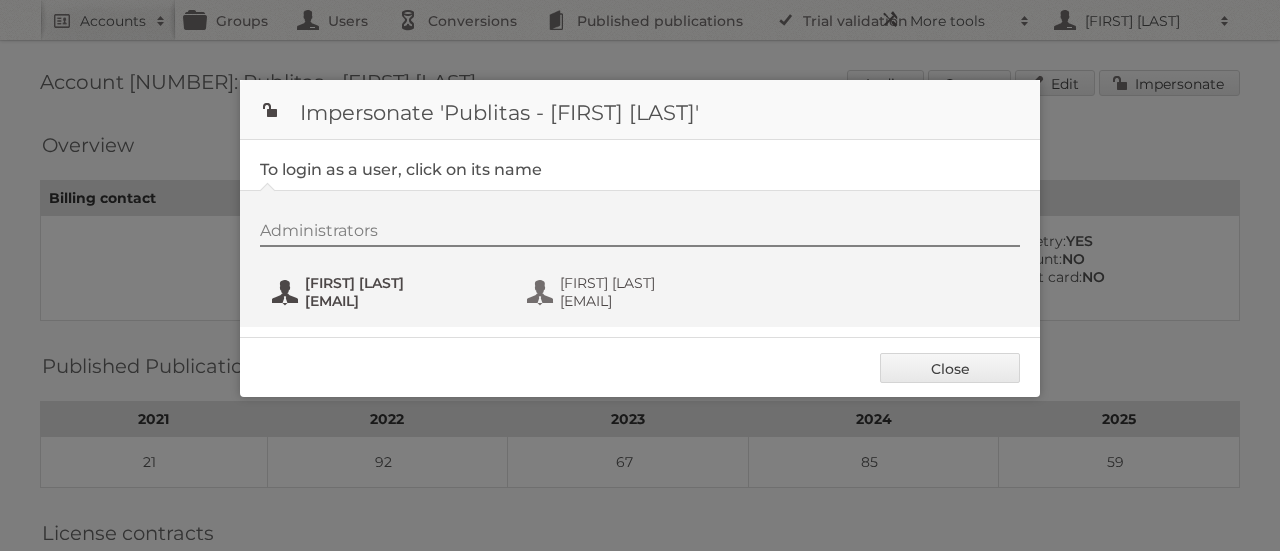click on "Danielius Antanavicius" at bounding box center [402, 283] 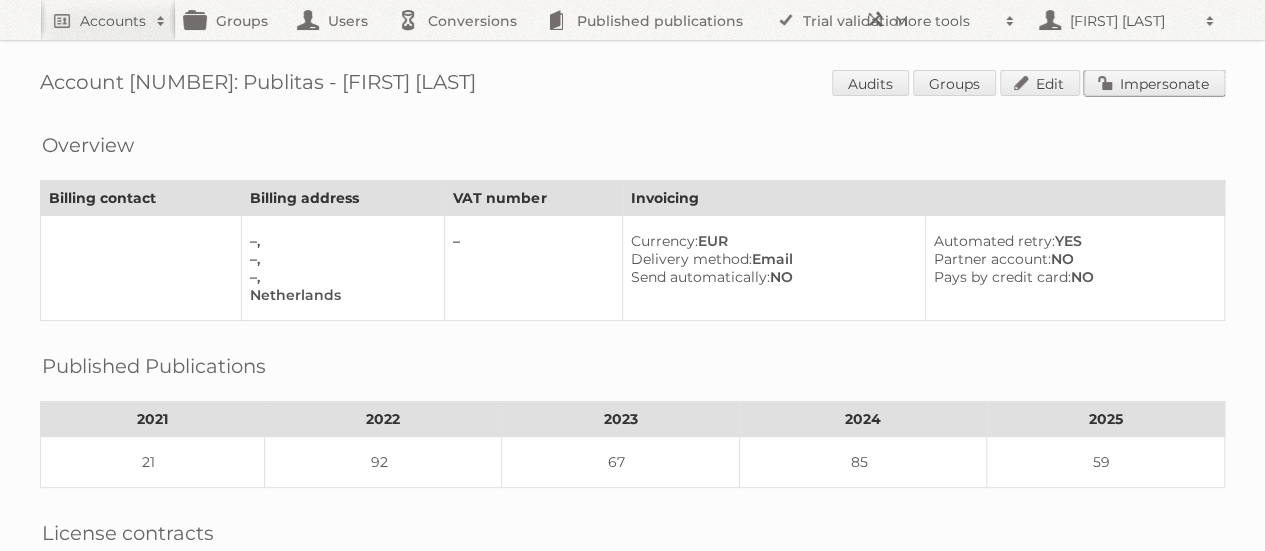 click on "Impersonate" at bounding box center (1154, 83) 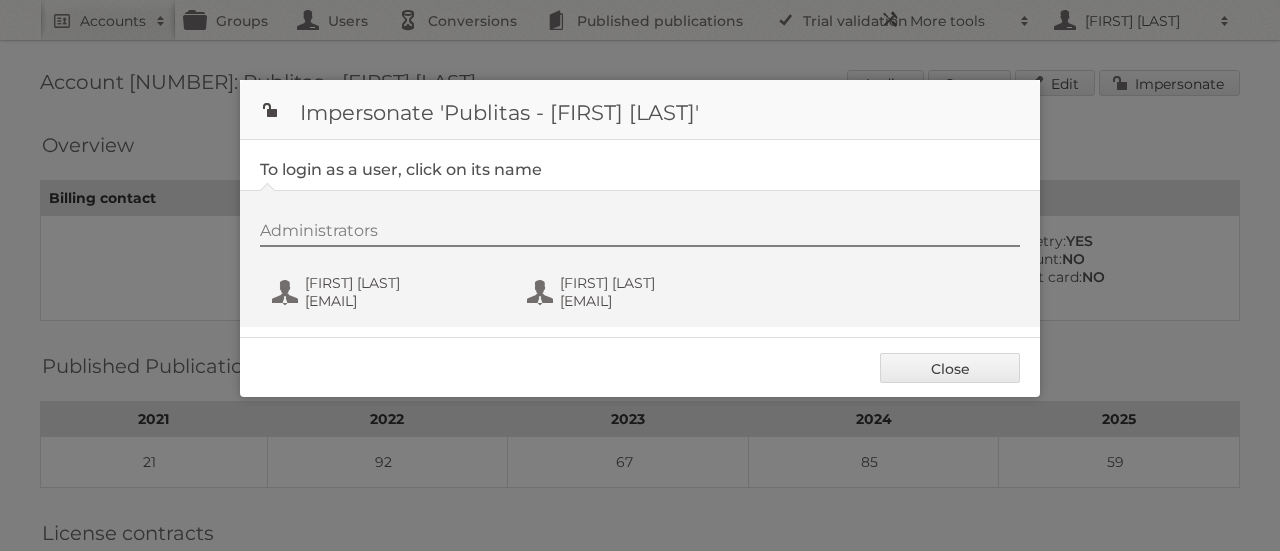 click on "Close" at bounding box center [950, 368] 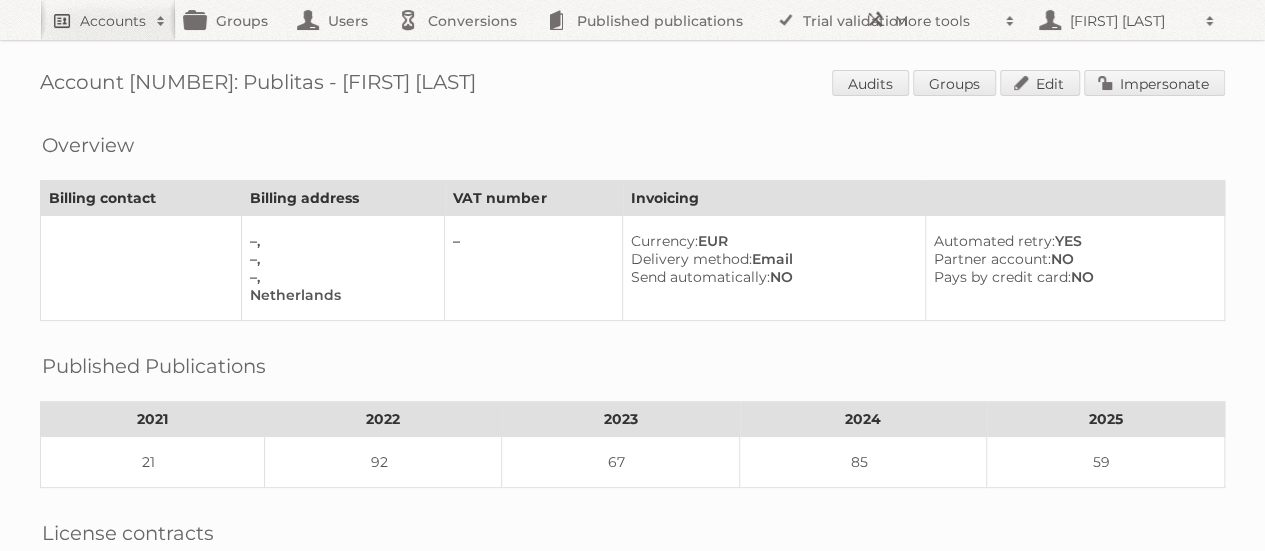 click on "Accounts" at bounding box center [113, 21] 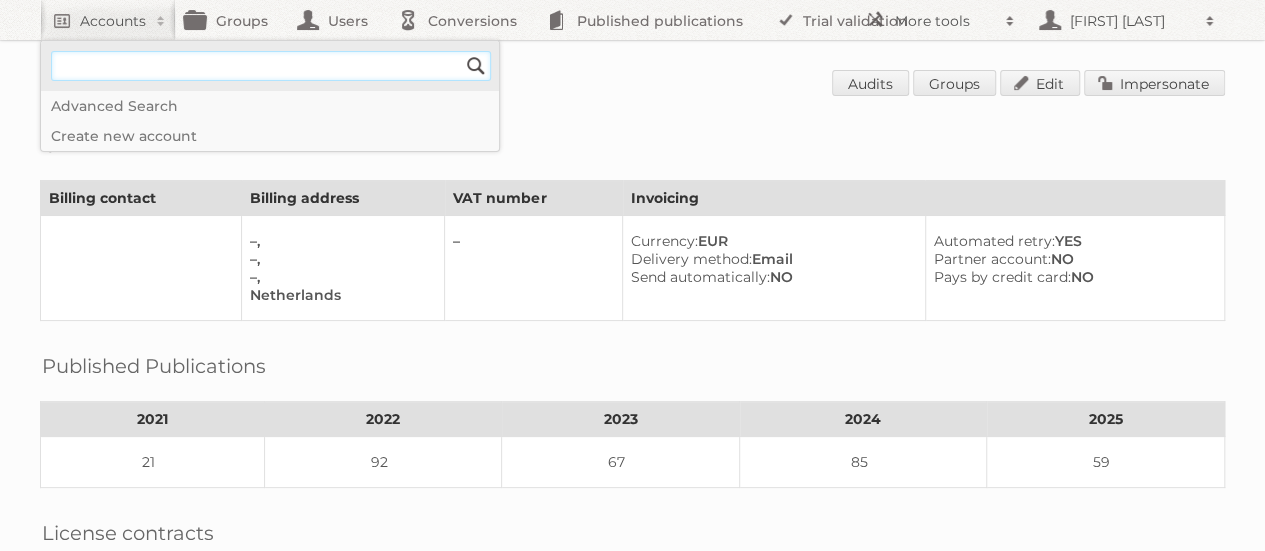click at bounding box center (271, 66) 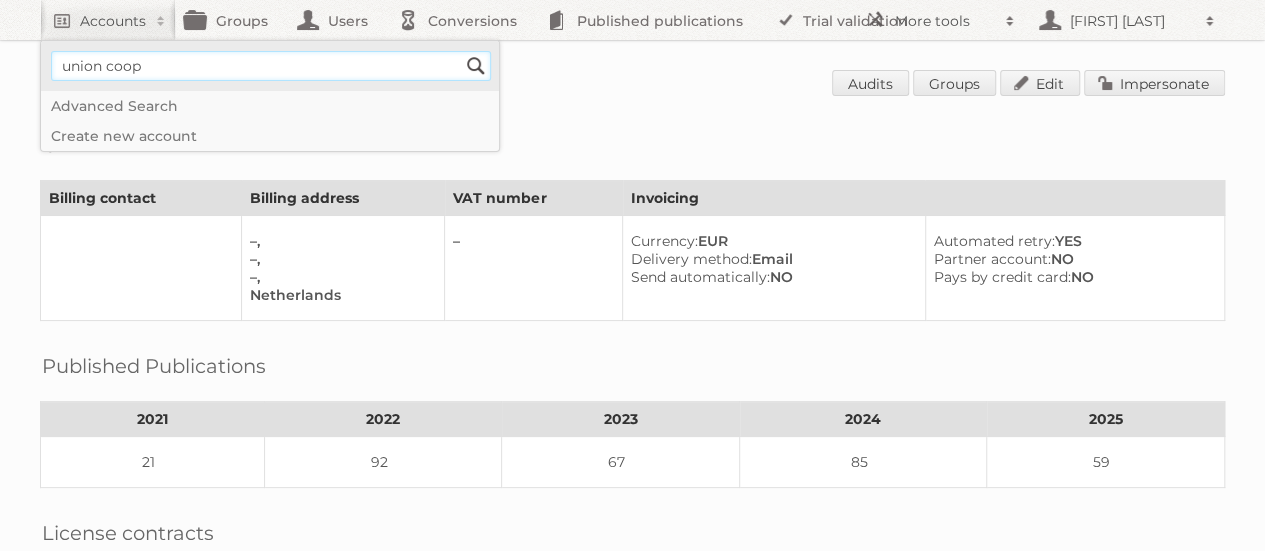 type on "union coop" 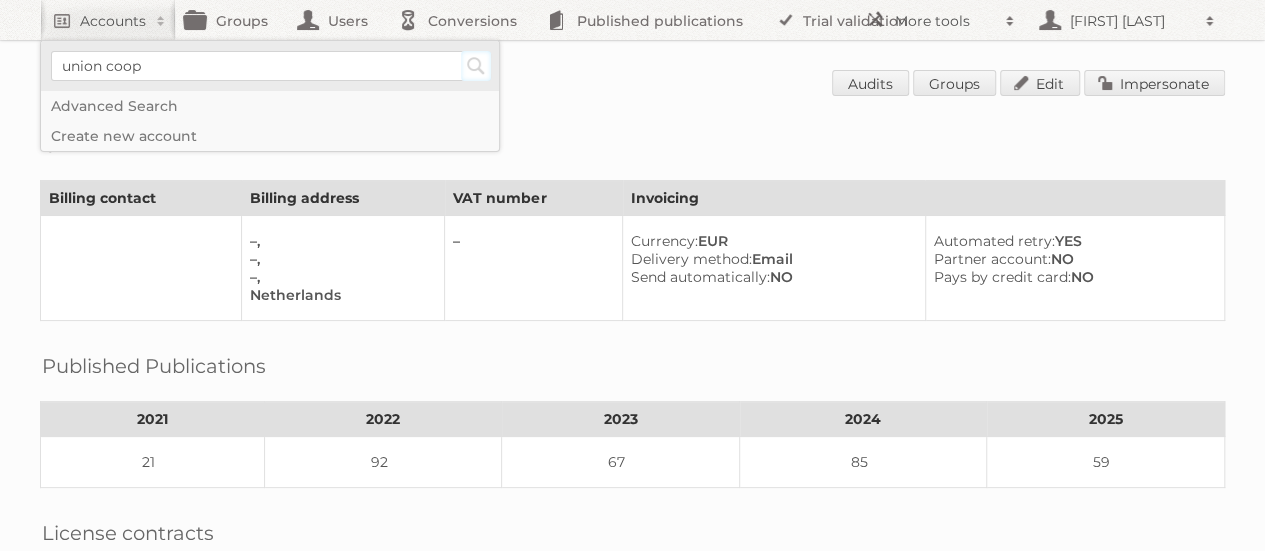 click on "Search" at bounding box center (476, 66) 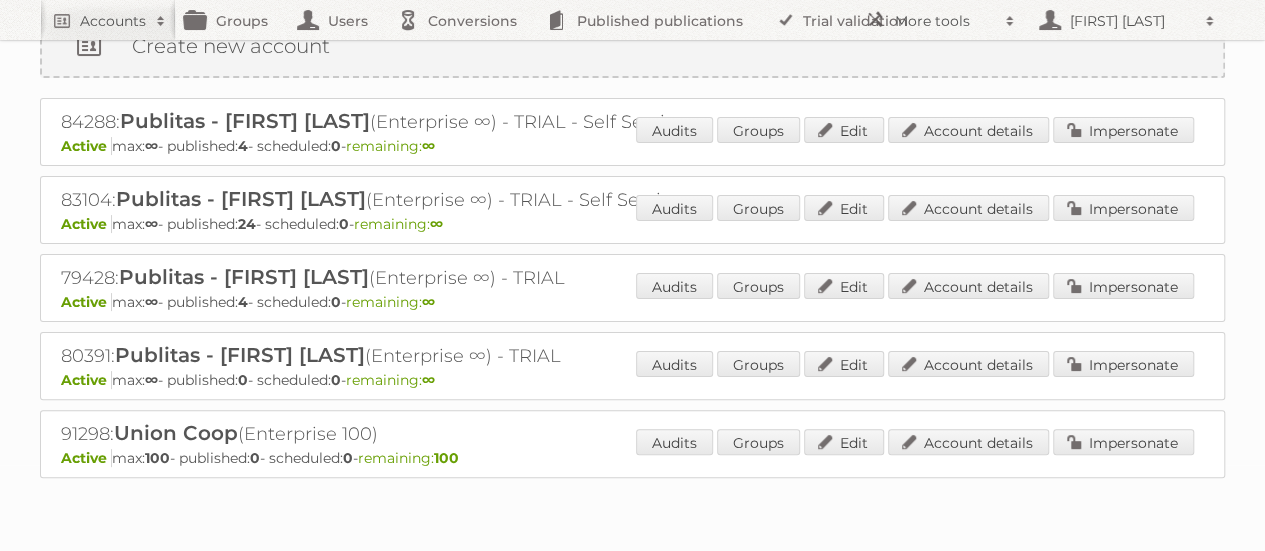 scroll, scrollTop: 146, scrollLeft: 0, axis: vertical 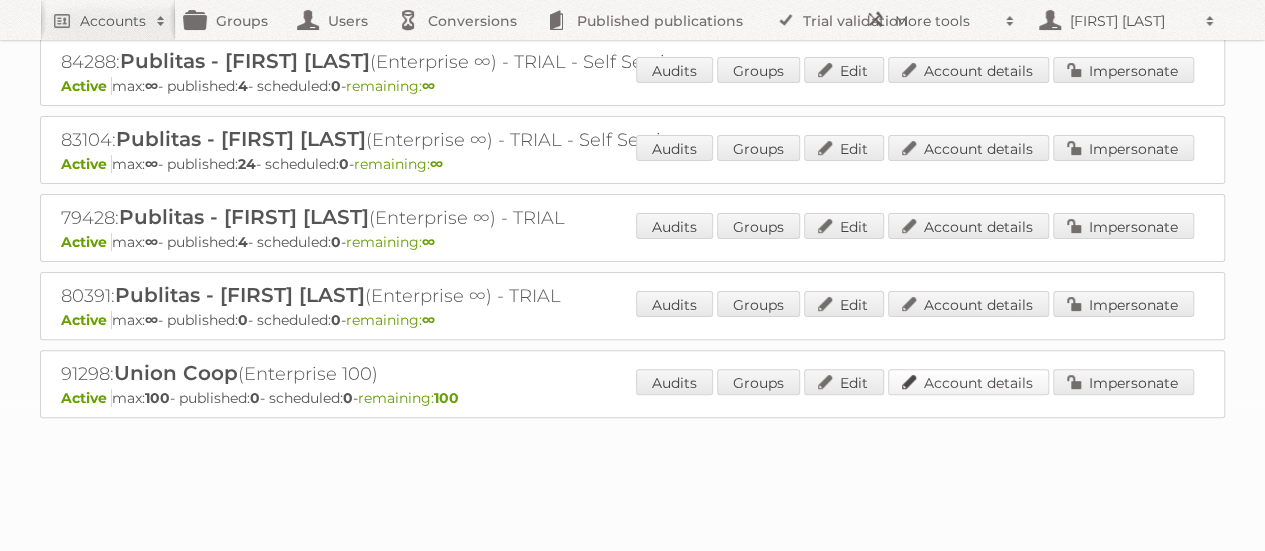 click on "Account details" at bounding box center [968, 382] 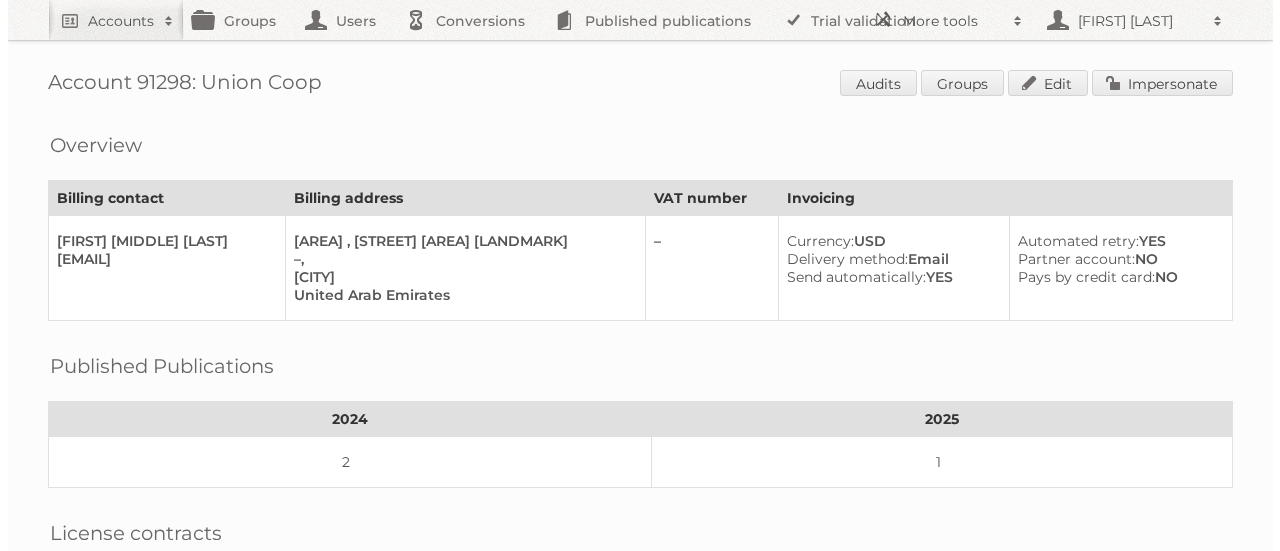 scroll, scrollTop: 0, scrollLeft: 0, axis: both 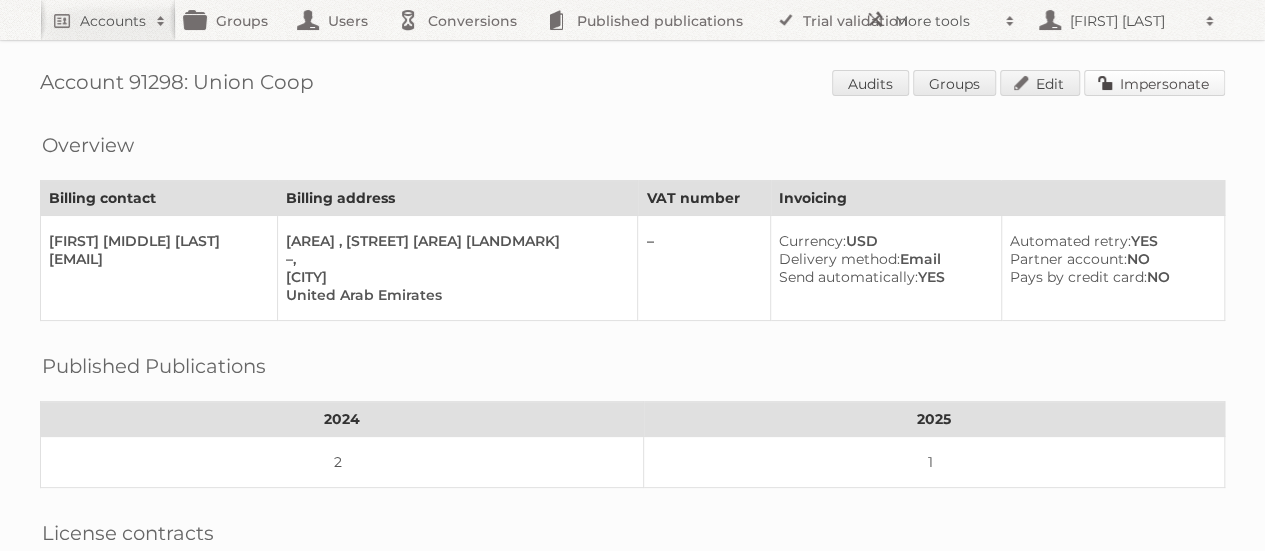 click on "Impersonate" at bounding box center [1154, 83] 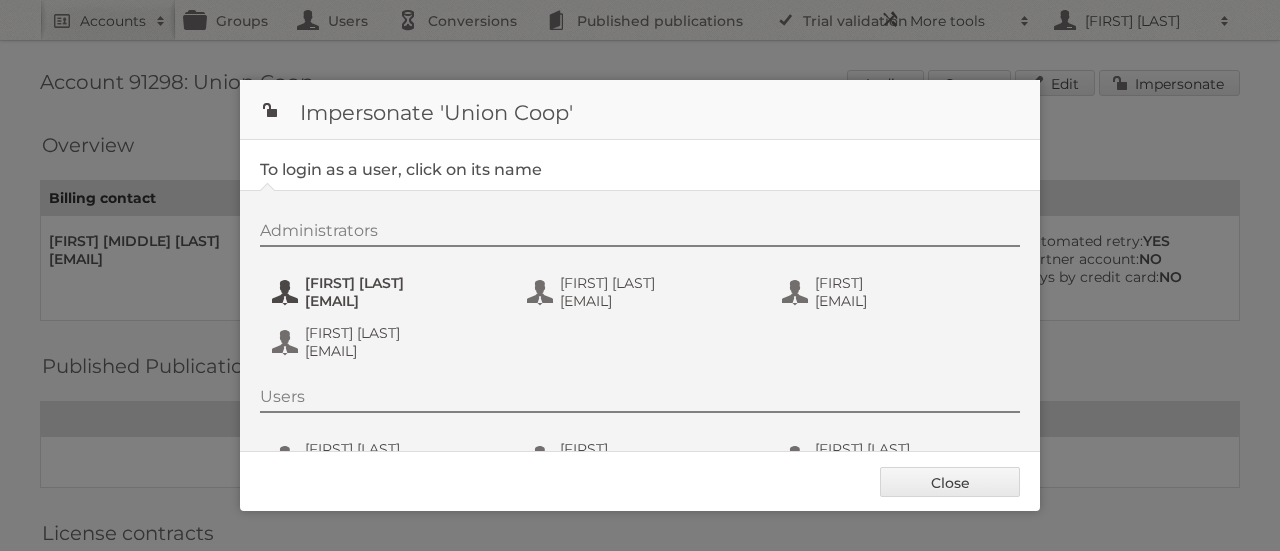 click on "[FIRST] [LAST]" at bounding box center (402, 283) 